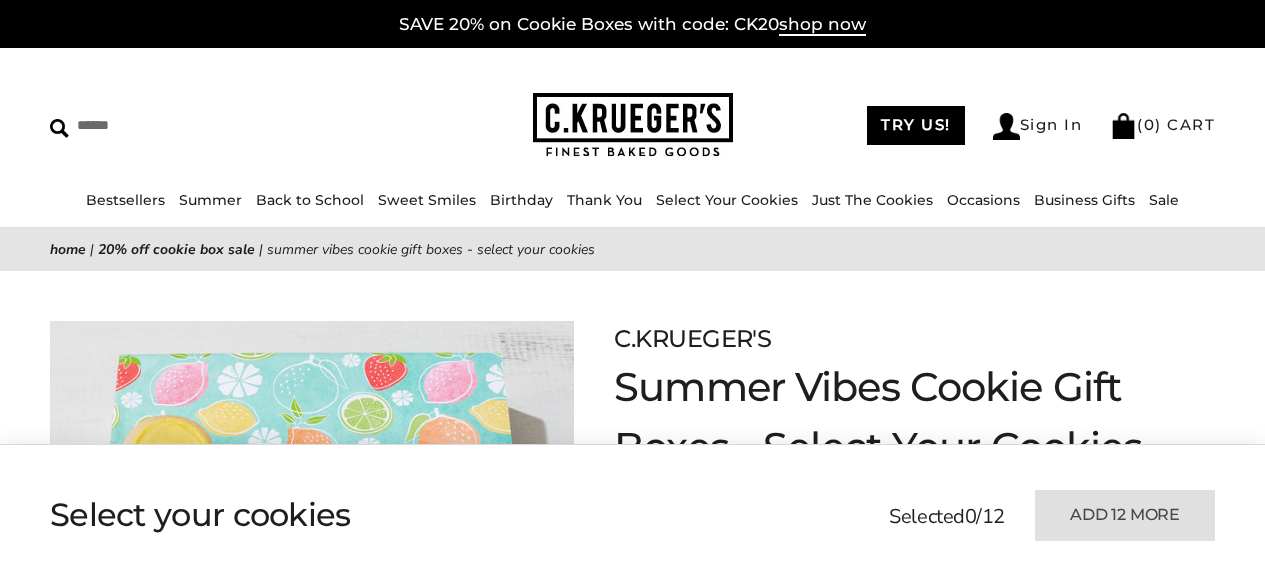 scroll, scrollTop: 200, scrollLeft: 0, axis: vertical 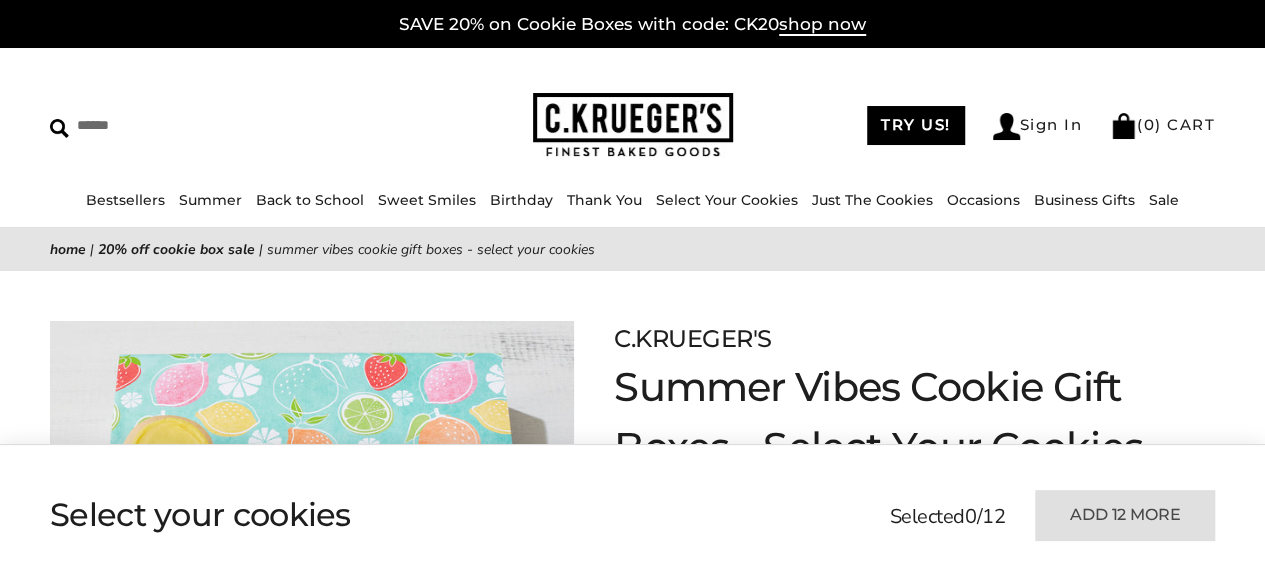 click on "20% OFF COOKIE BOX SALE" at bounding box center (176, 249) 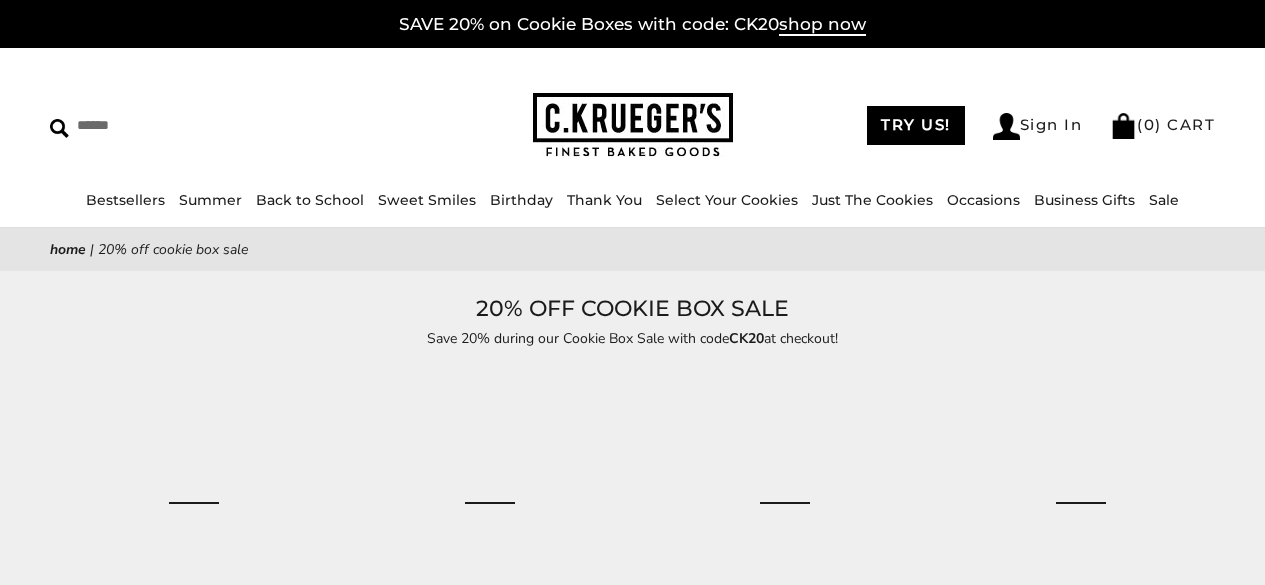scroll, scrollTop: 0, scrollLeft: 0, axis: both 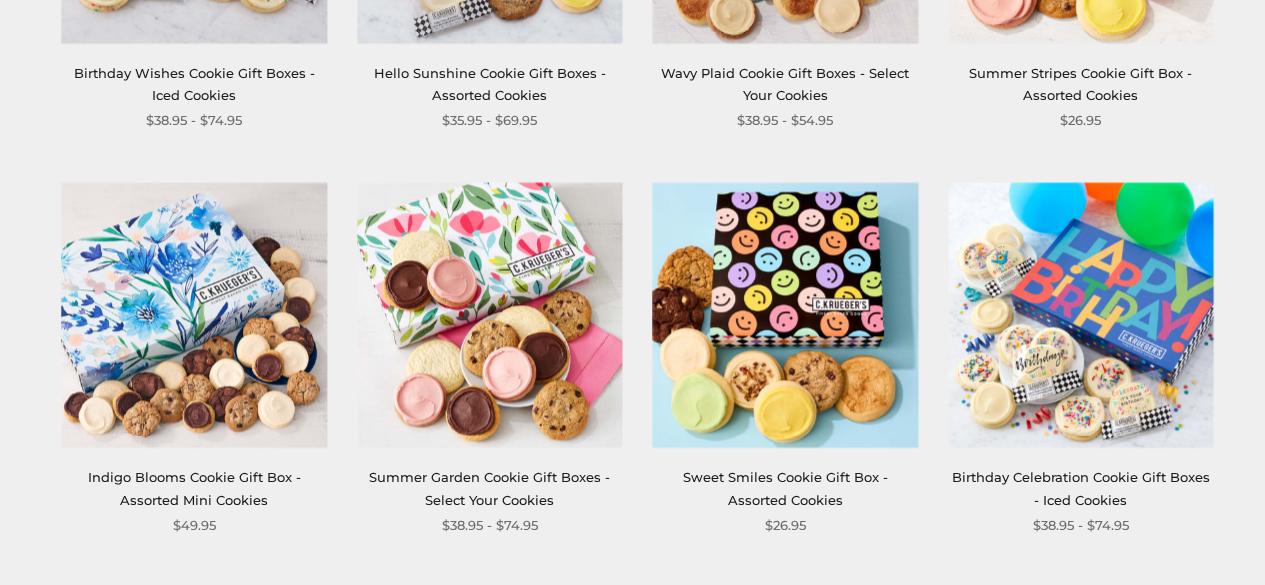click at bounding box center (489, 314) 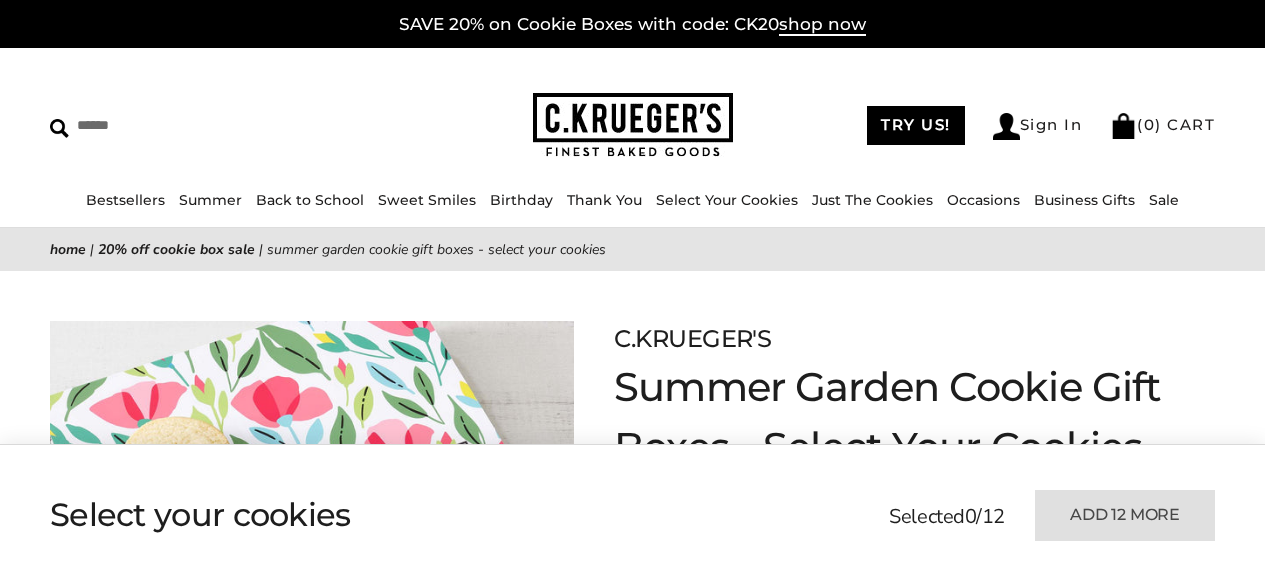 scroll, scrollTop: 0, scrollLeft: 0, axis: both 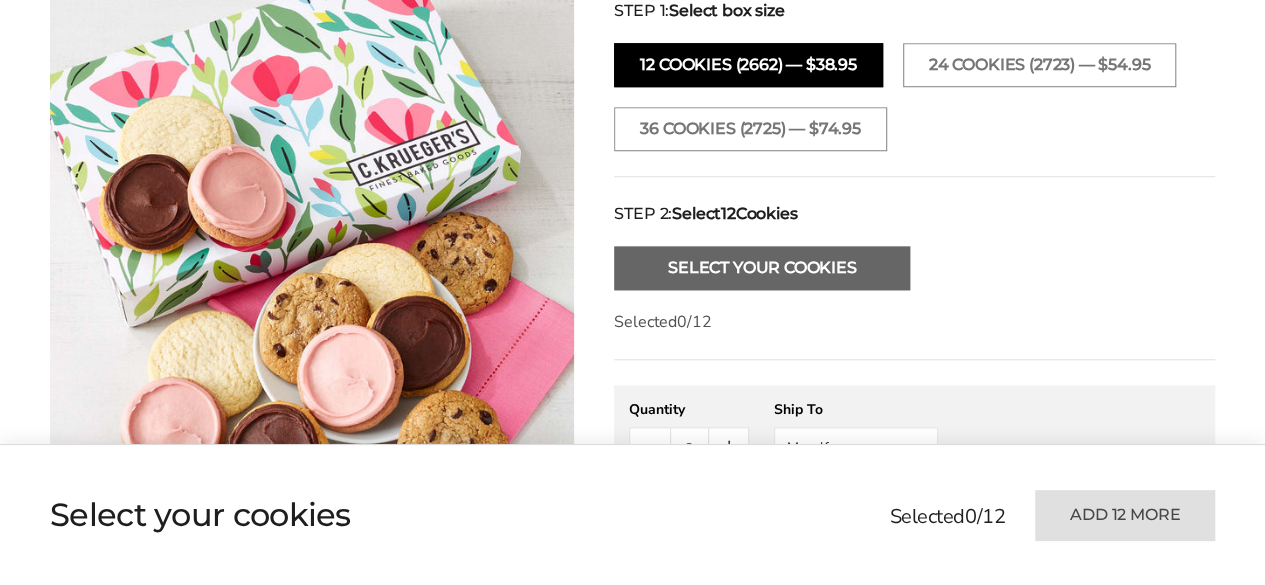 click on "Select Your Cookies" at bounding box center (762, 268) 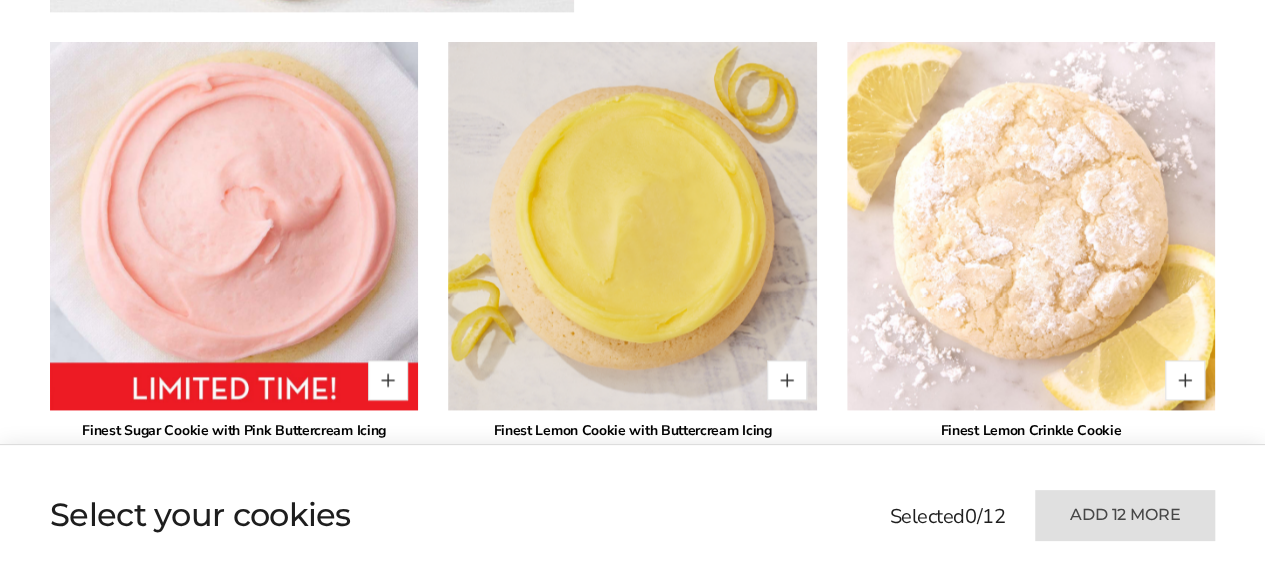 scroll, scrollTop: 1454, scrollLeft: 0, axis: vertical 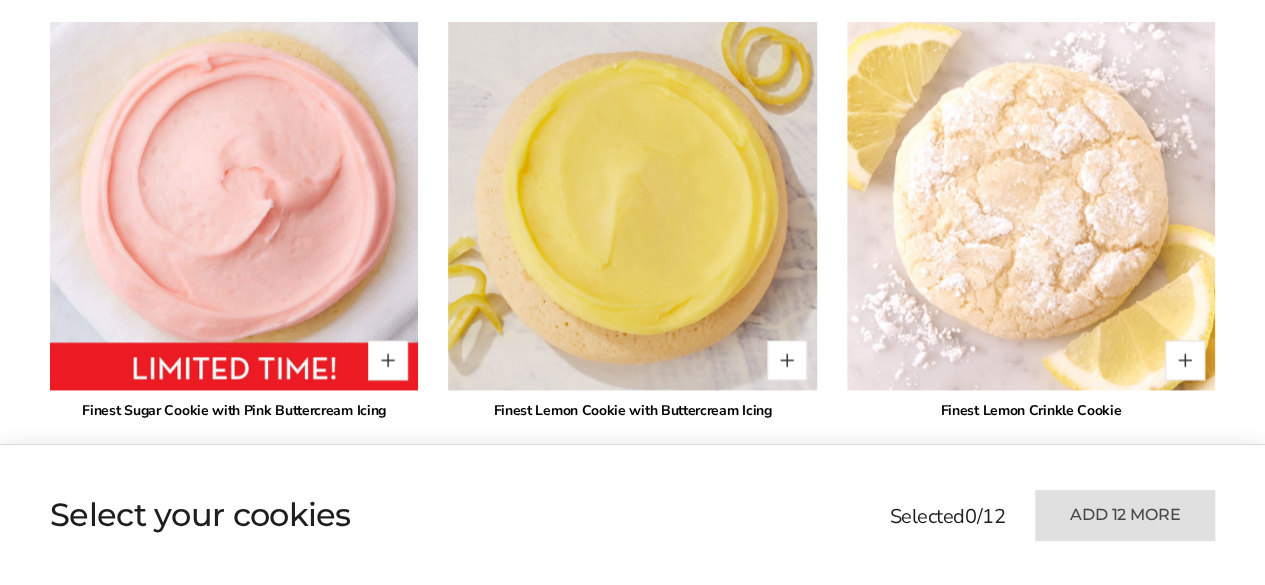 click at bounding box center (632, 206) 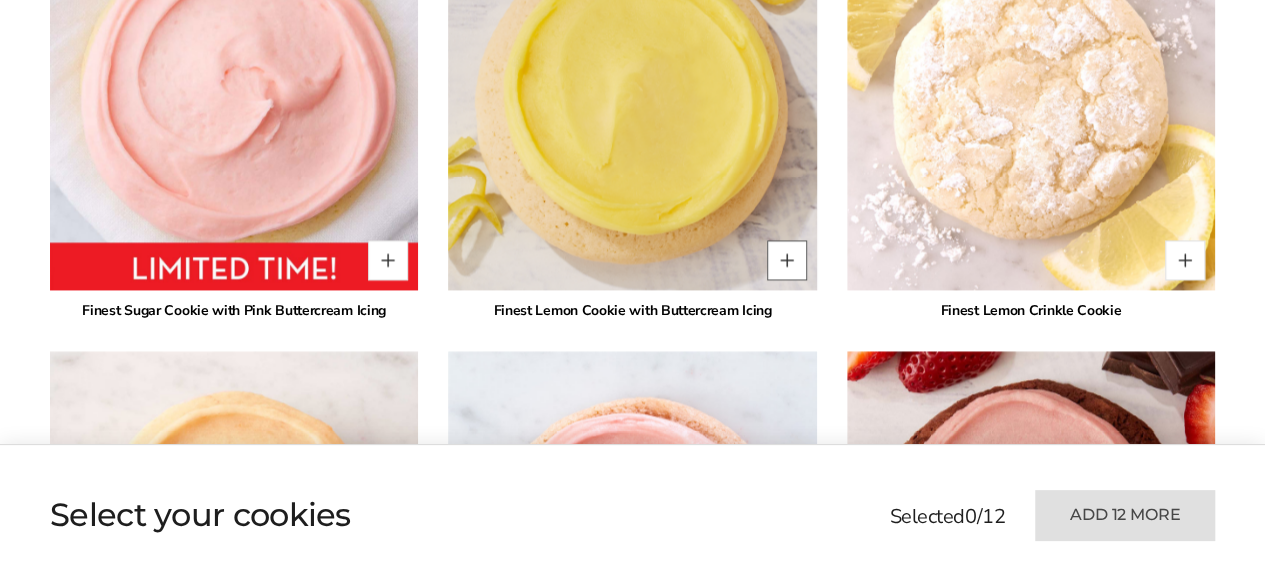 click at bounding box center (787, 260) 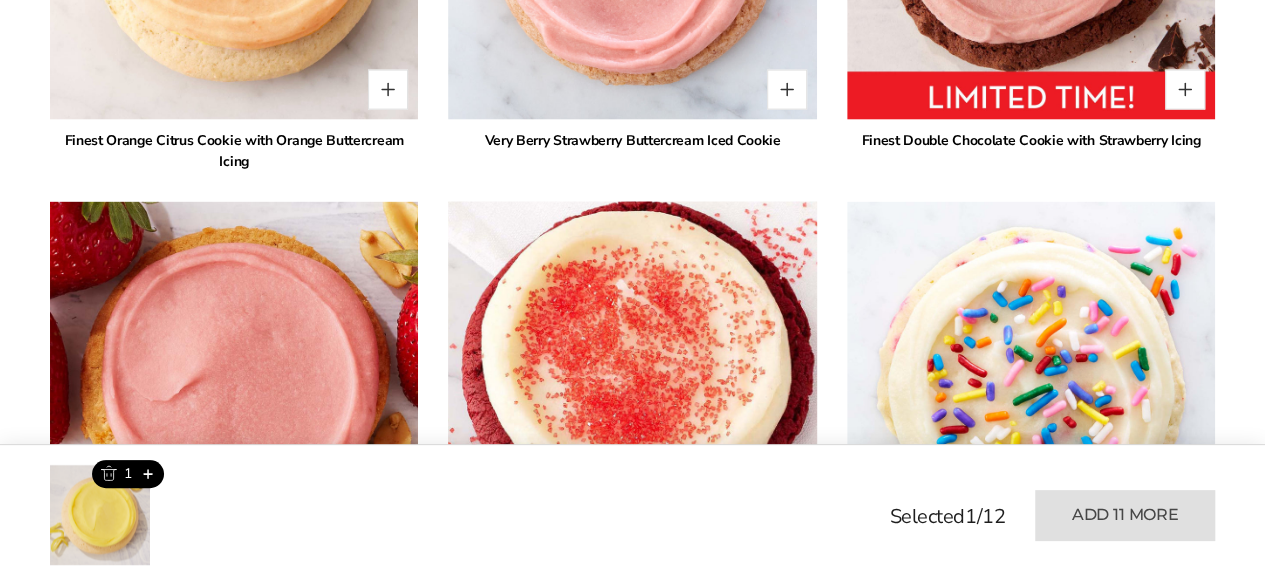 scroll, scrollTop: 2354, scrollLeft: 0, axis: vertical 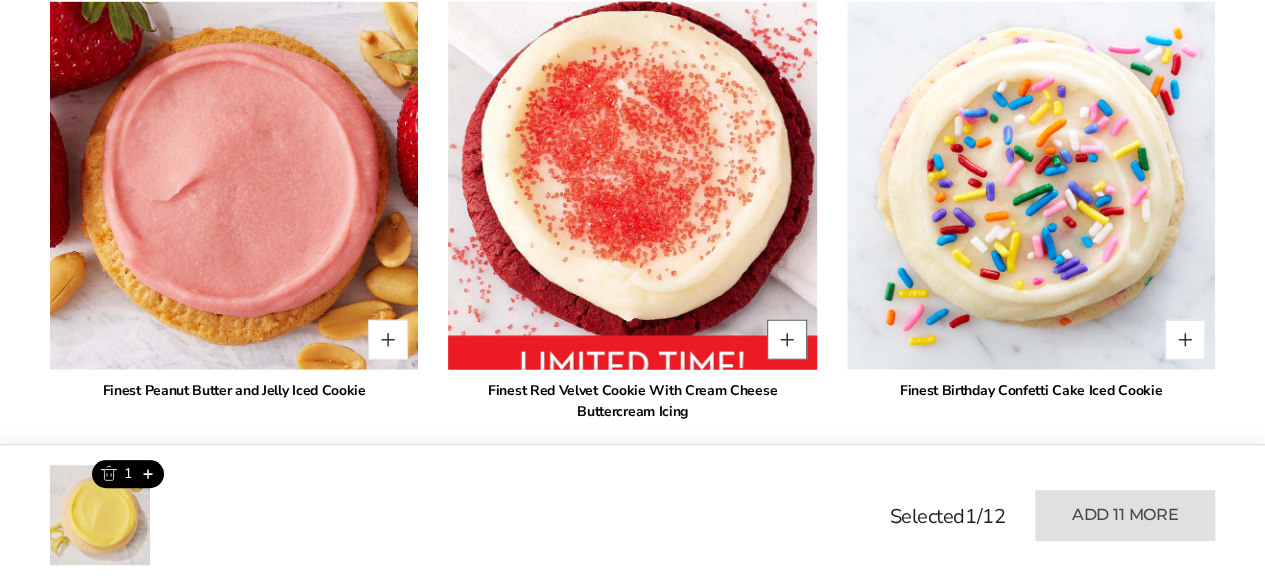 click at bounding box center (787, 340) 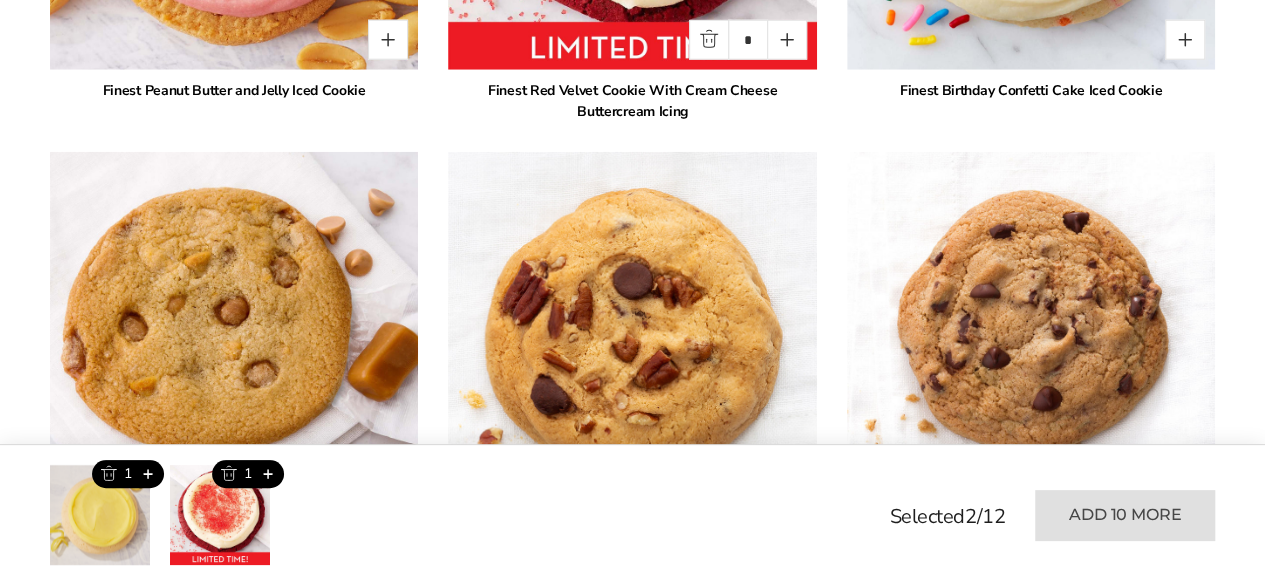 scroll, scrollTop: 2454, scrollLeft: 0, axis: vertical 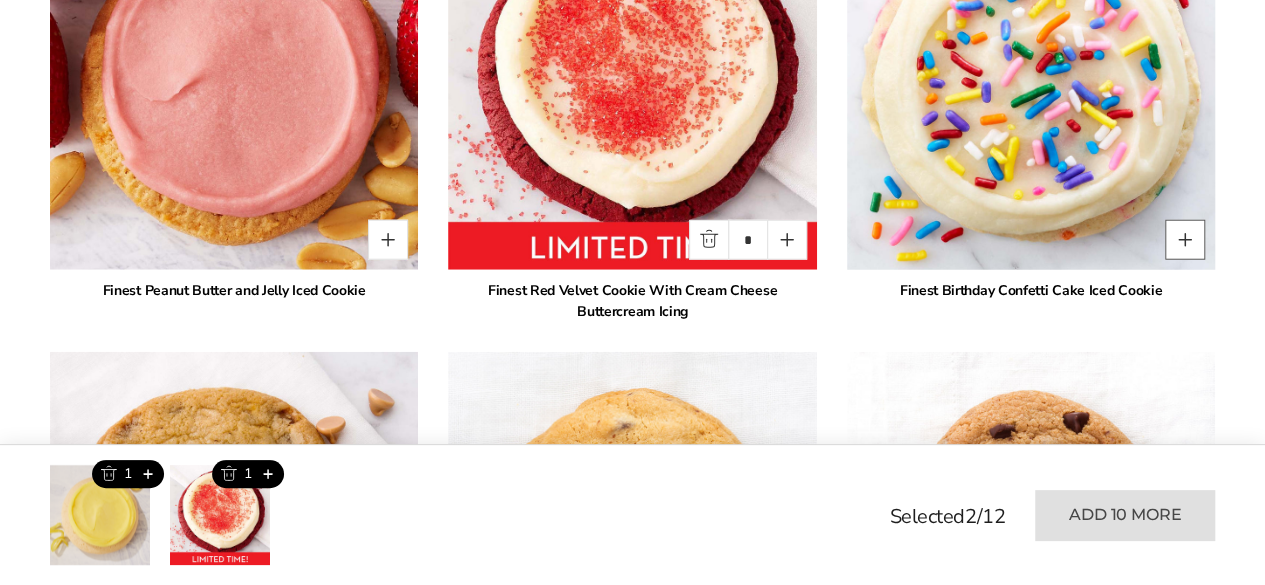 click at bounding box center (1185, 240) 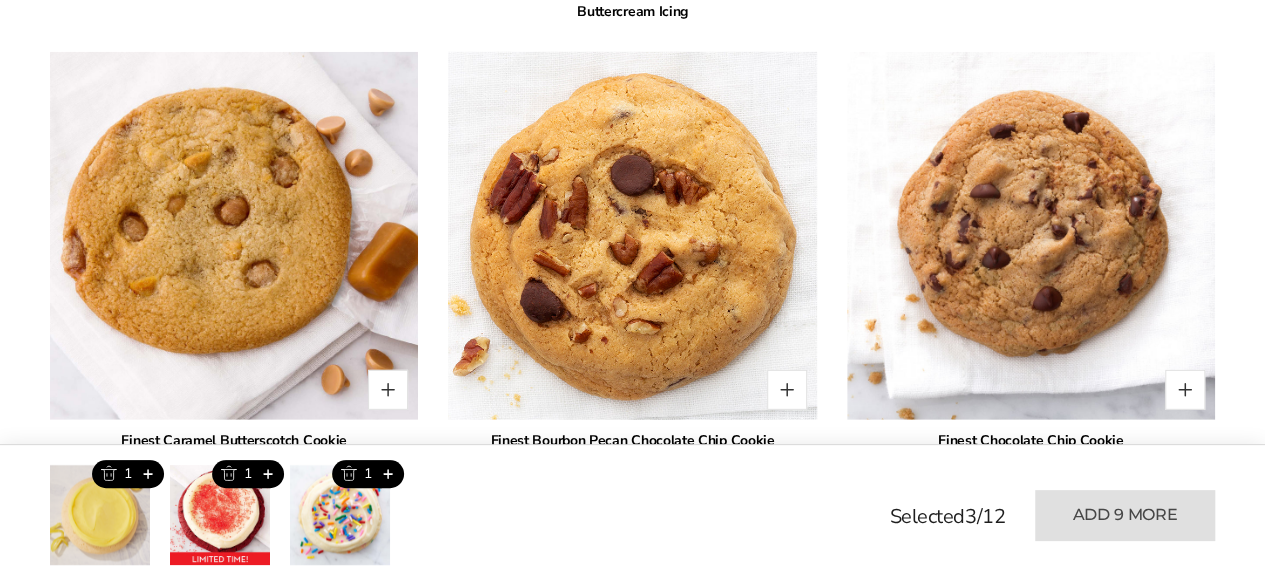 scroll, scrollTop: 2854, scrollLeft: 0, axis: vertical 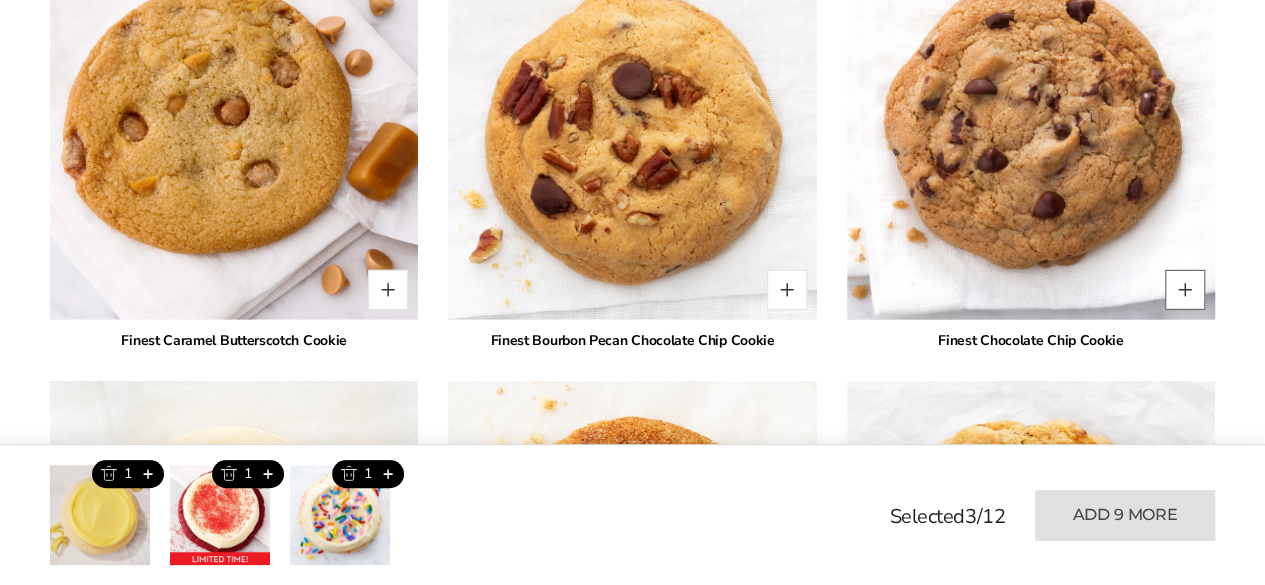 click at bounding box center [1185, 290] 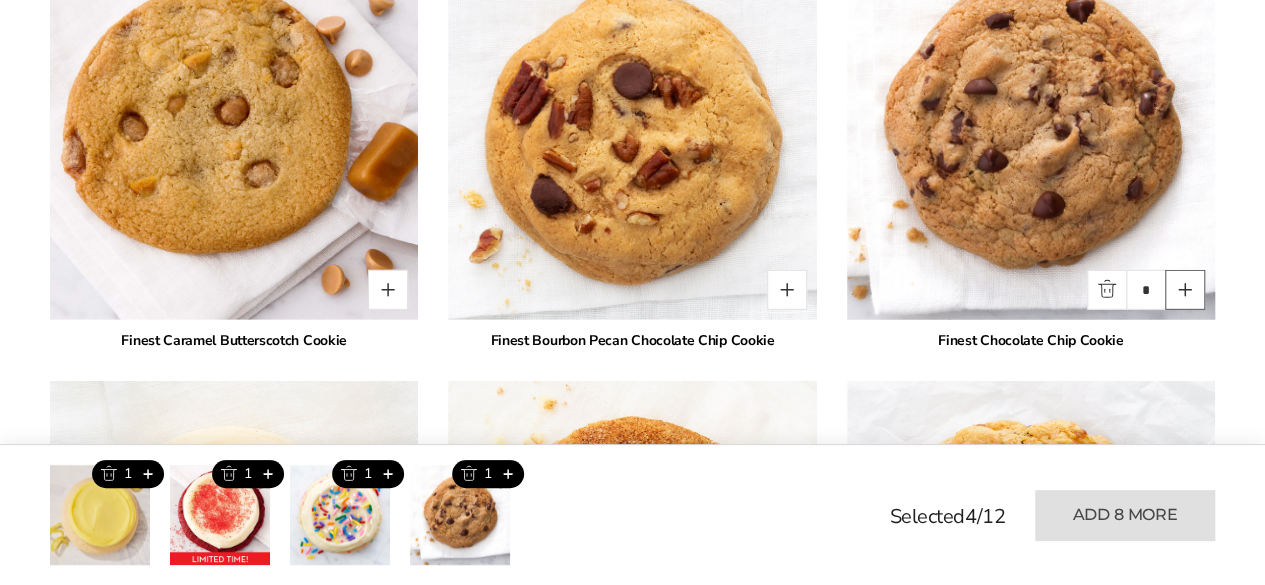 click at bounding box center [1185, 290] 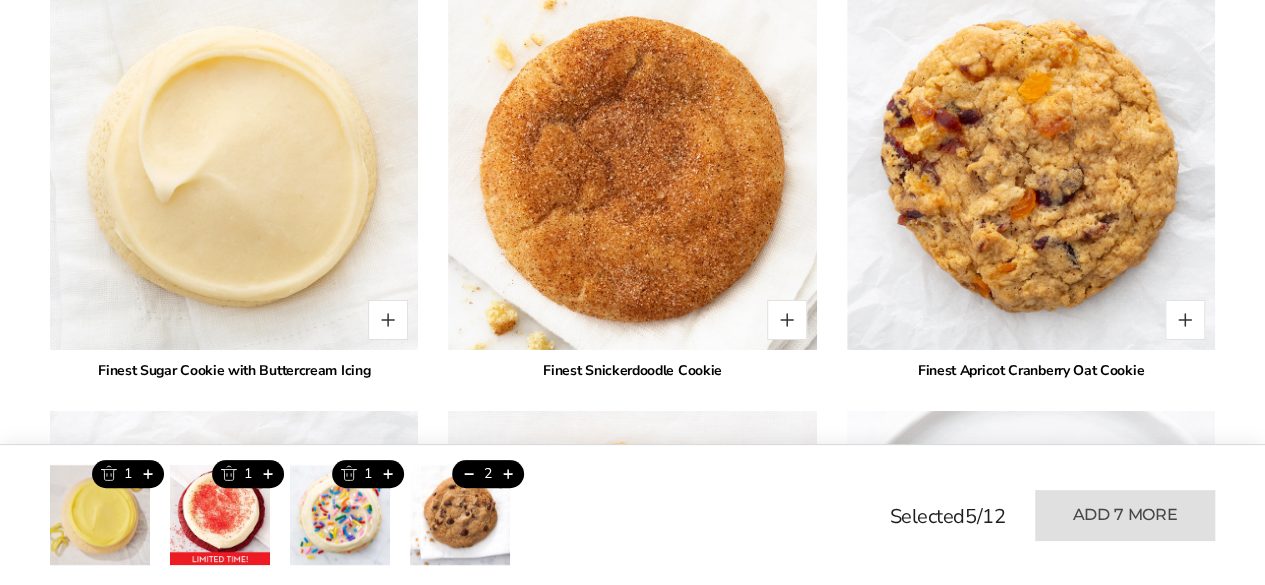 scroll, scrollTop: 3354, scrollLeft: 0, axis: vertical 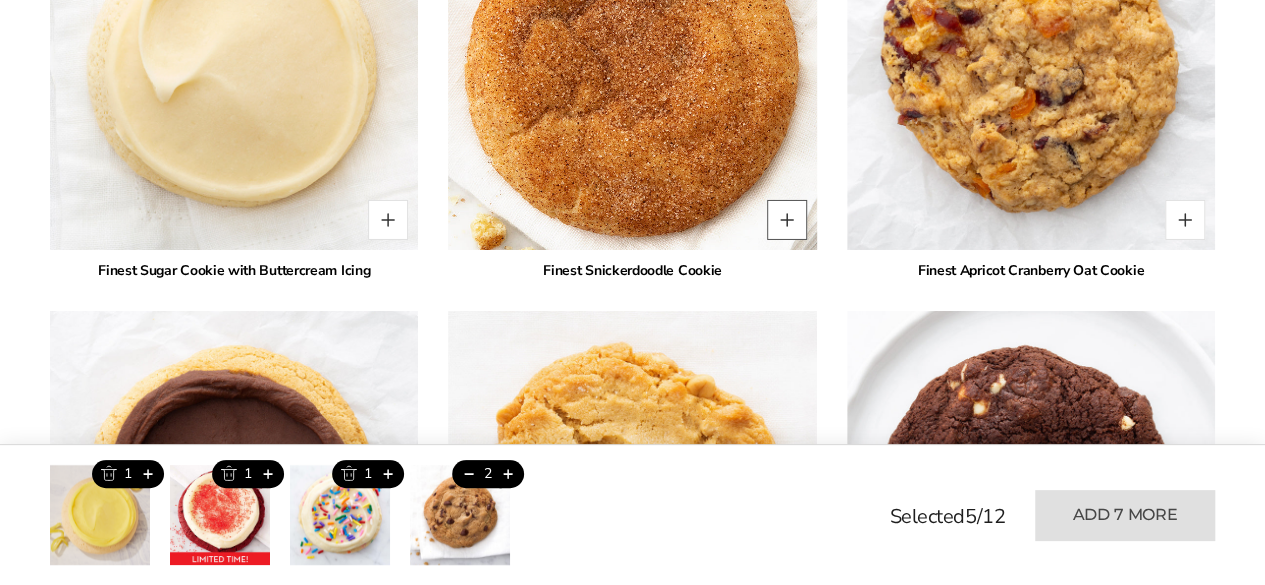 click at bounding box center [787, 220] 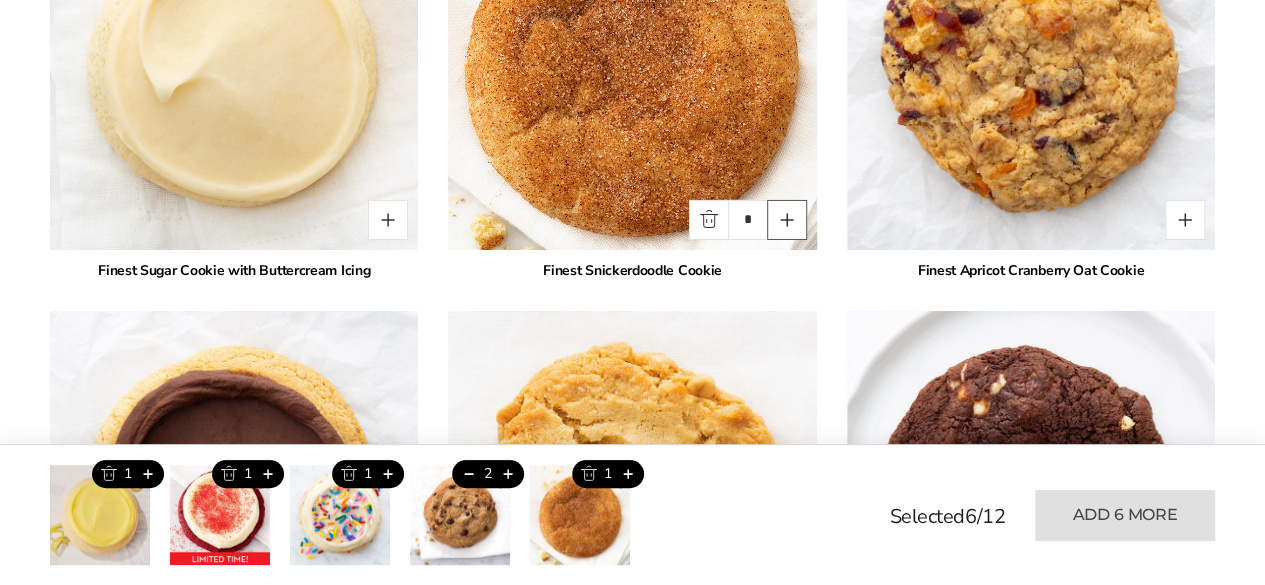 click at bounding box center [787, 220] 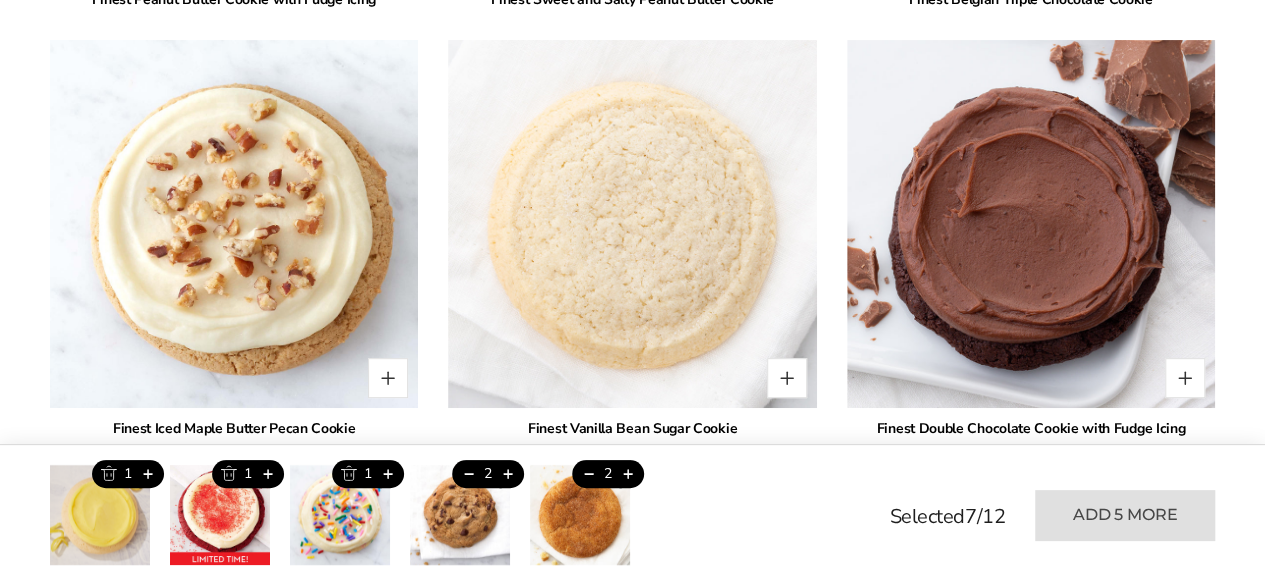 scroll, scrollTop: 4154, scrollLeft: 0, axis: vertical 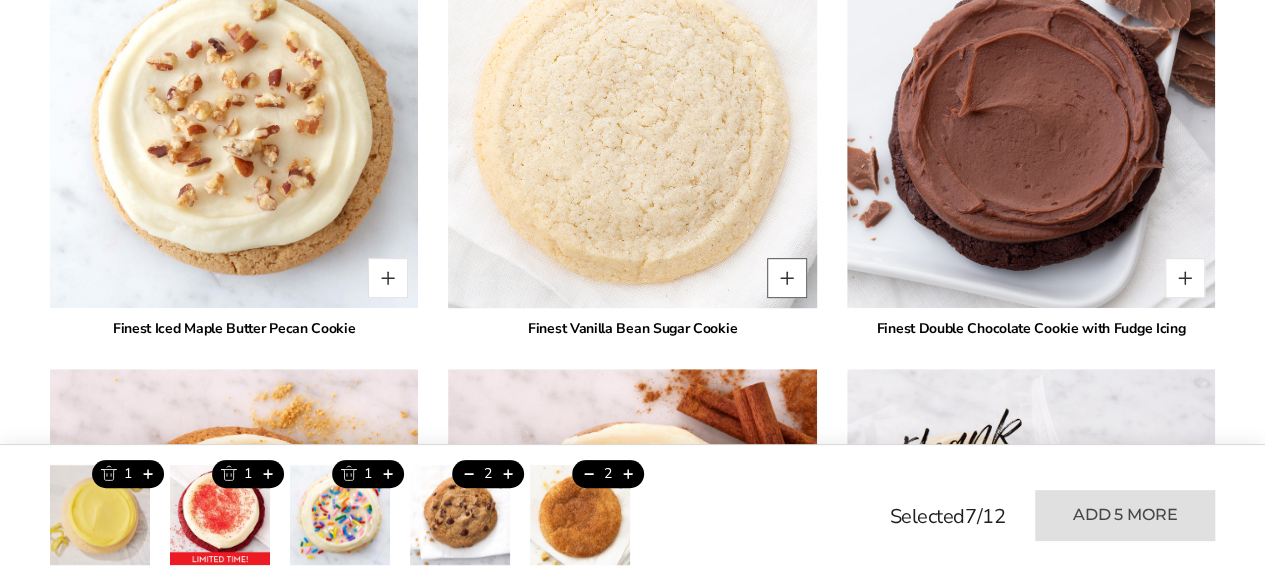 click at bounding box center (787, 278) 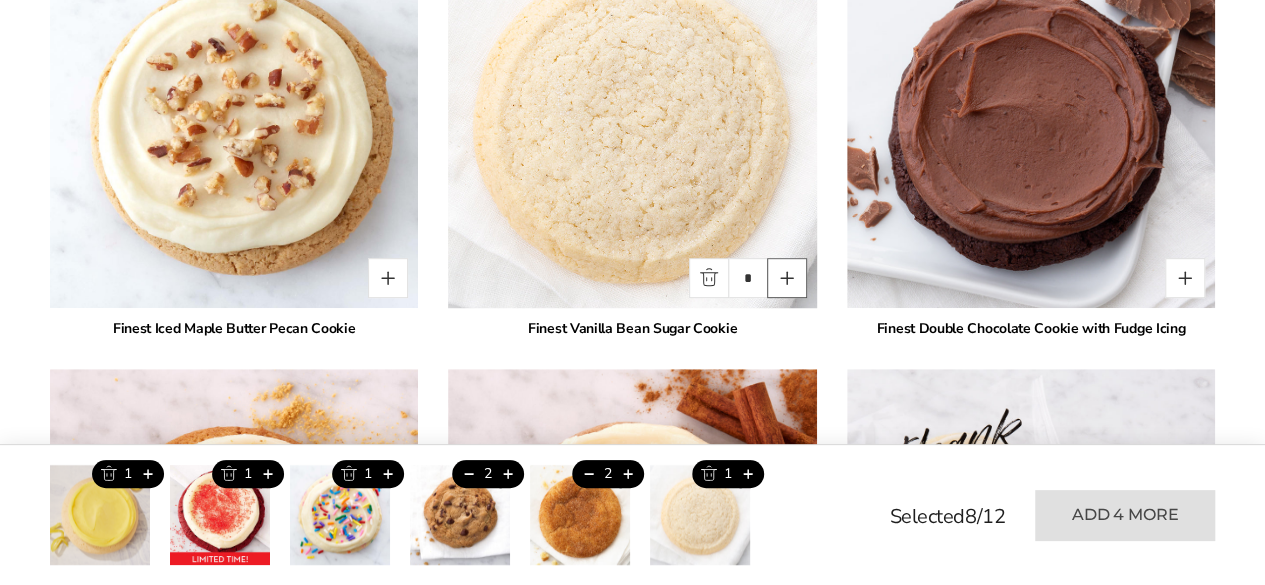 click at bounding box center [787, 278] 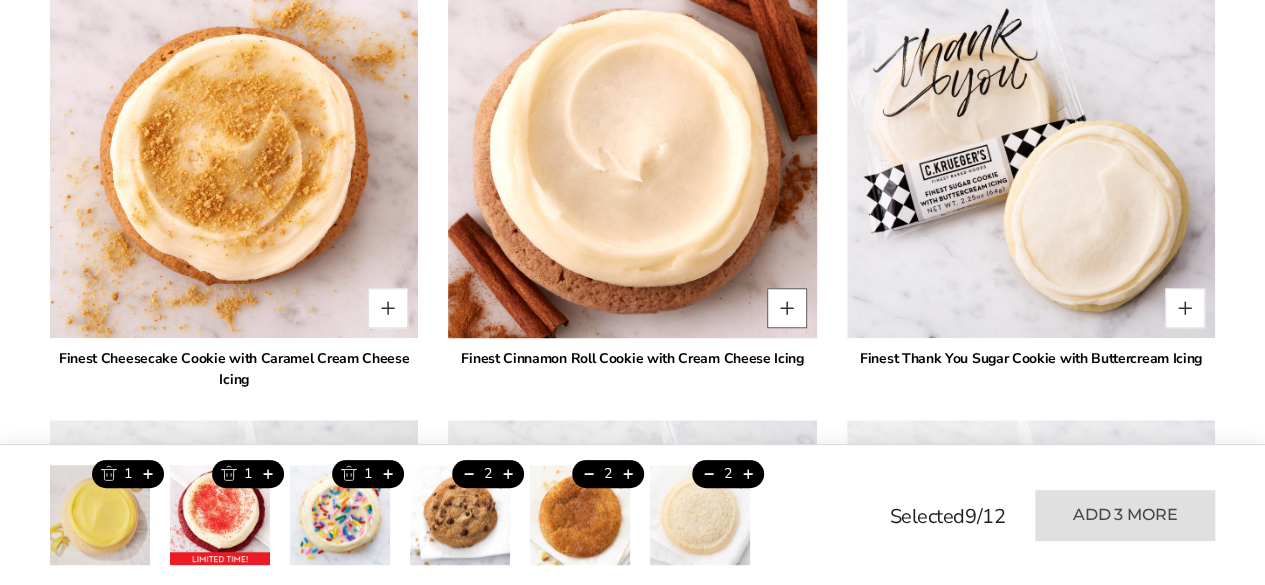 scroll, scrollTop: 4654, scrollLeft: 0, axis: vertical 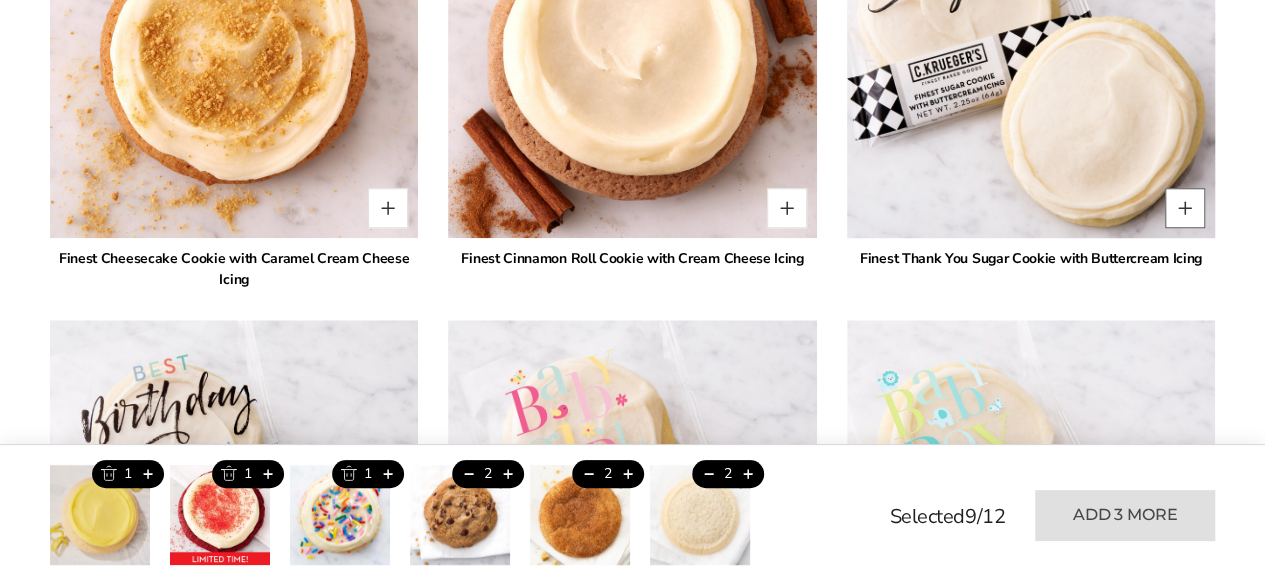 click at bounding box center [1185, 208] 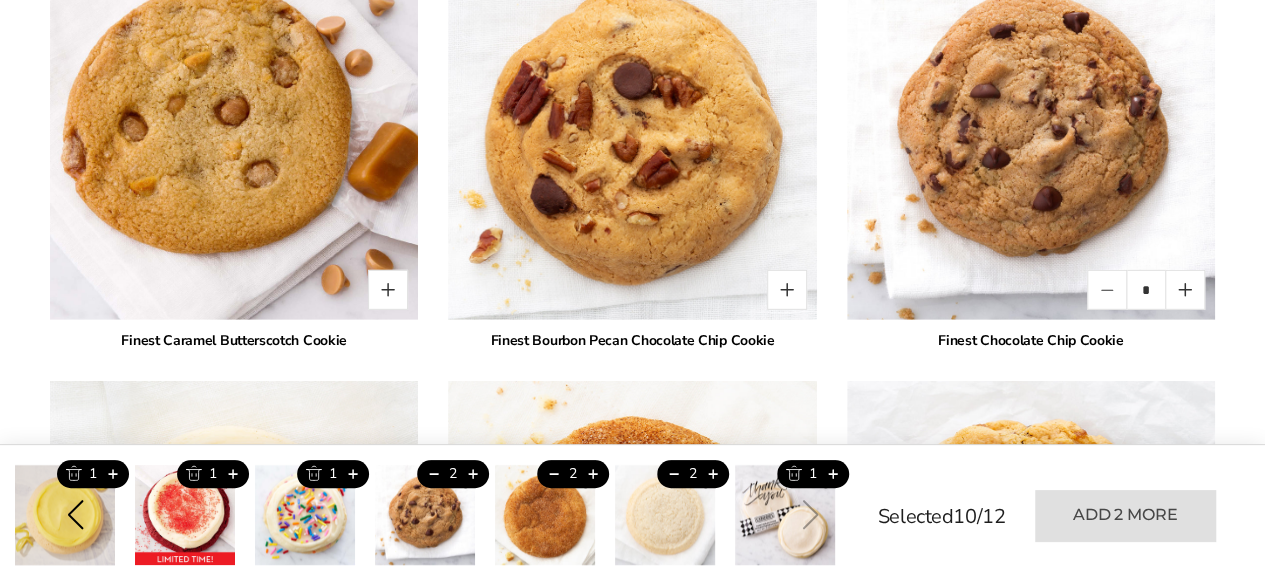 scroll, scrollTop: 2754, scrollLeft: 0, axis: vertical 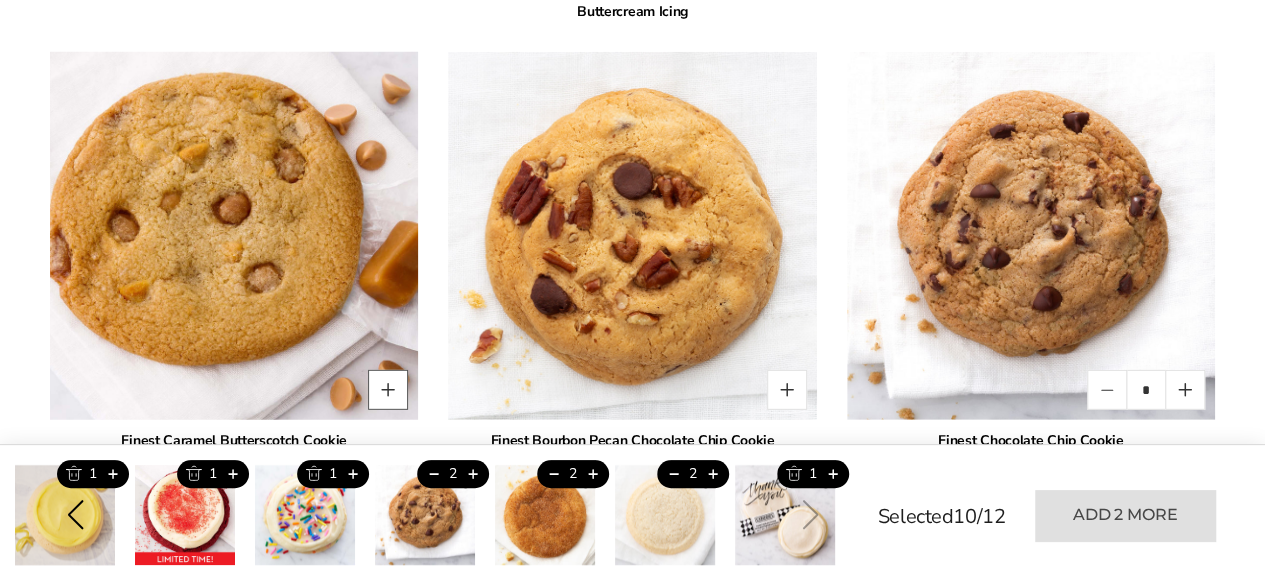 click at bounding box center (388, 390) 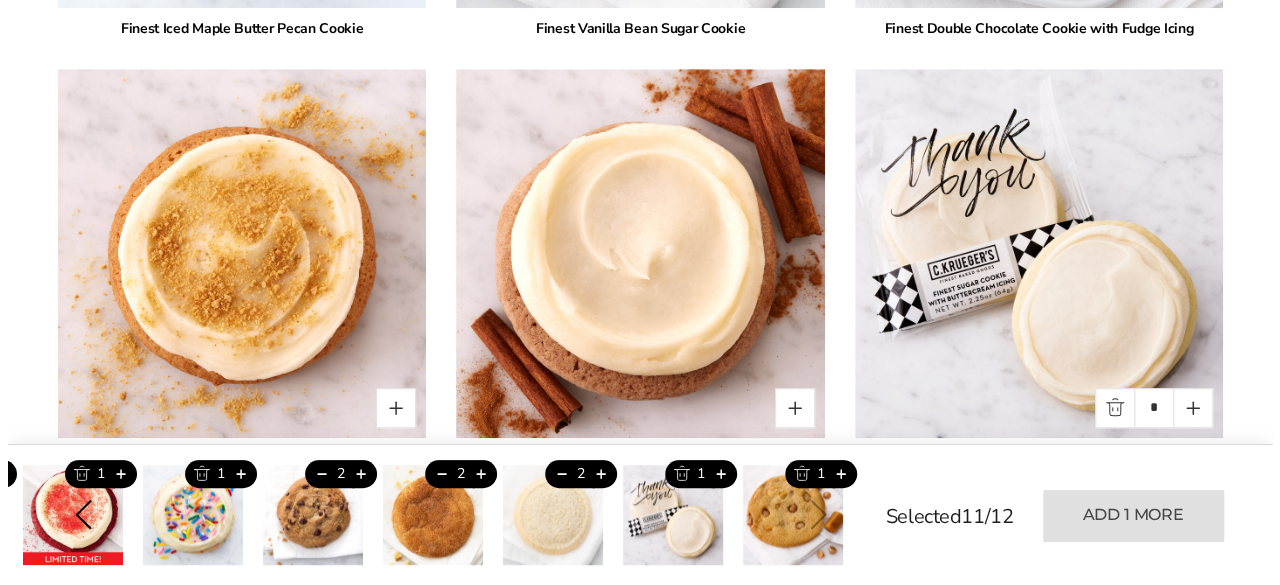 scroll, scrollTop: 4554, scrollLeft: 0, axis: vertical 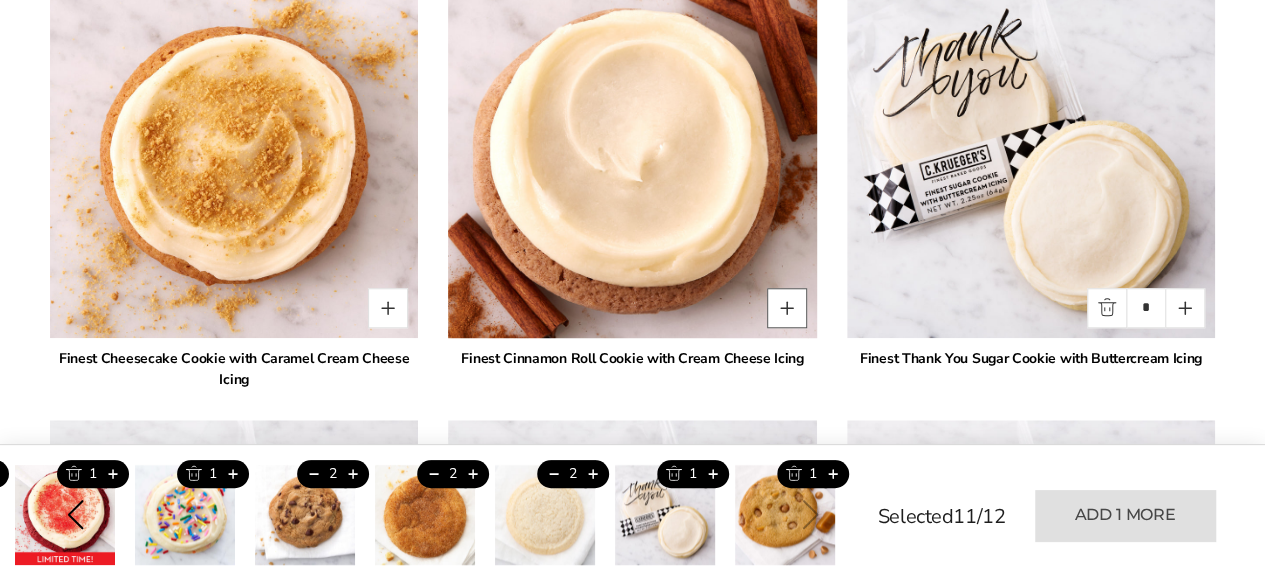 click at bounding box center [787, 308] 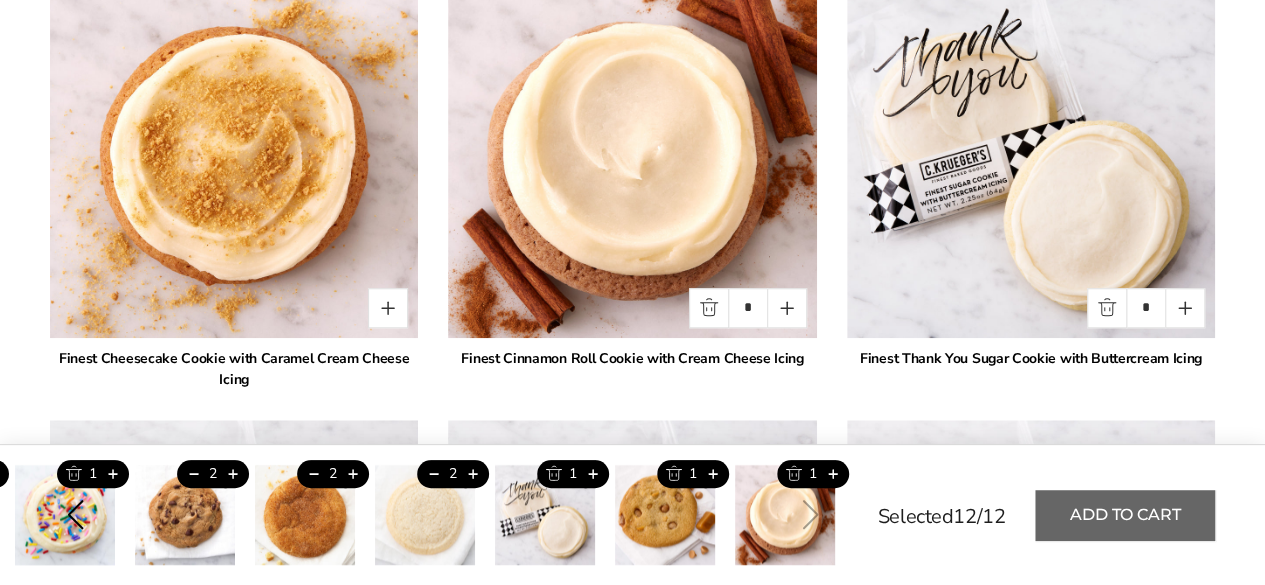 click on "Add to cart" at bounding box center [1125, 515] 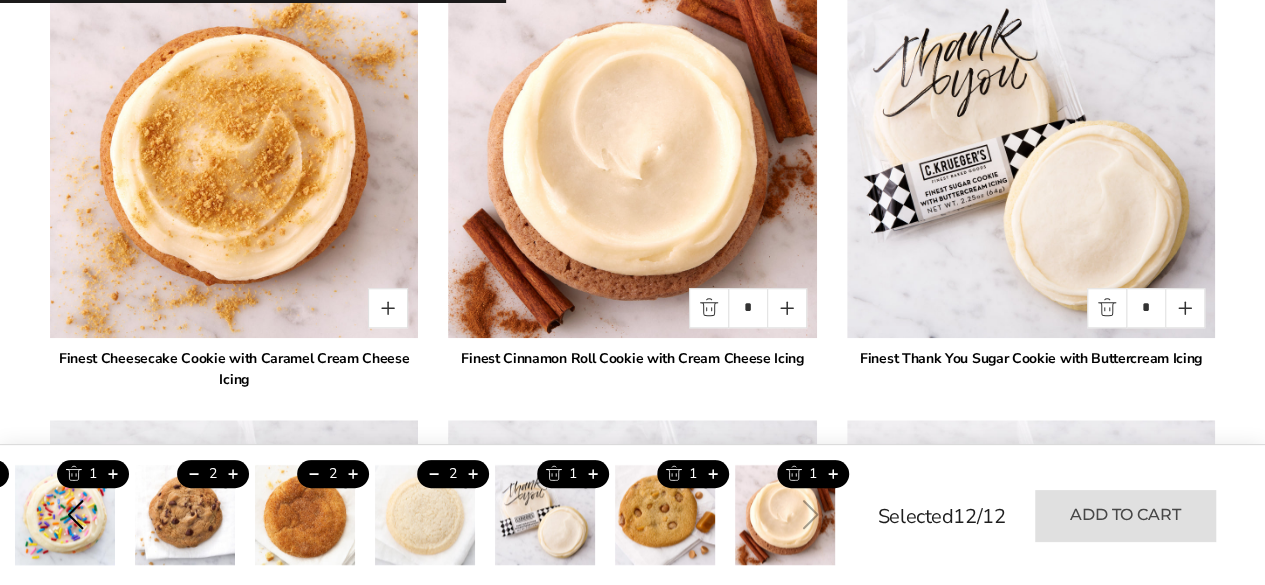type on "*" 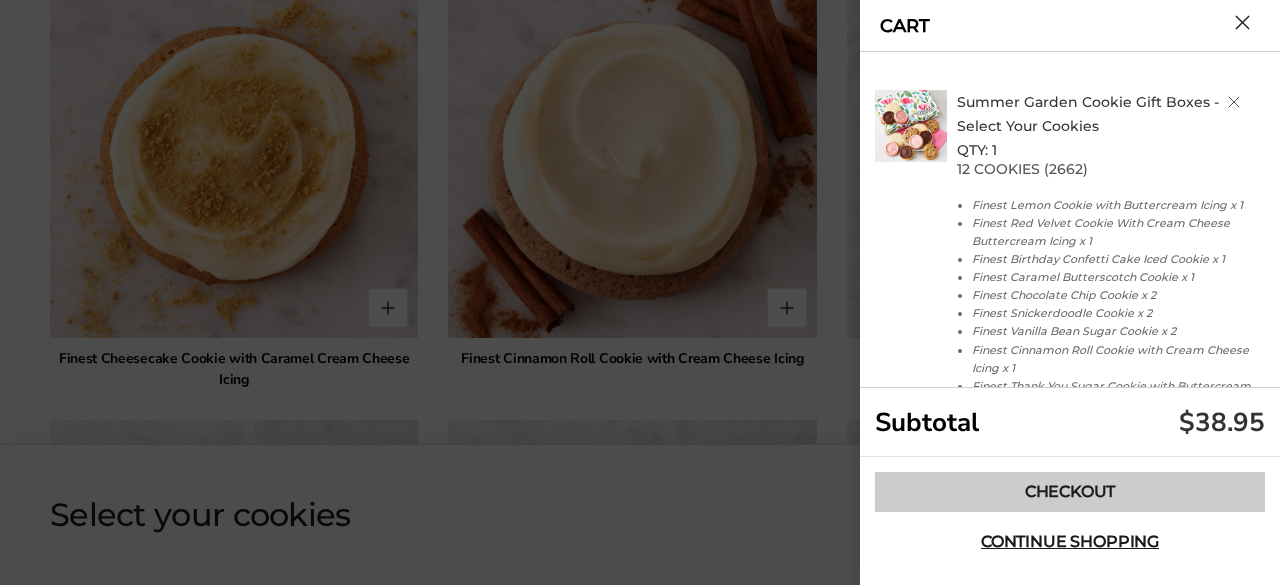 click on "Checkout" at bounding box center (1070, 492) 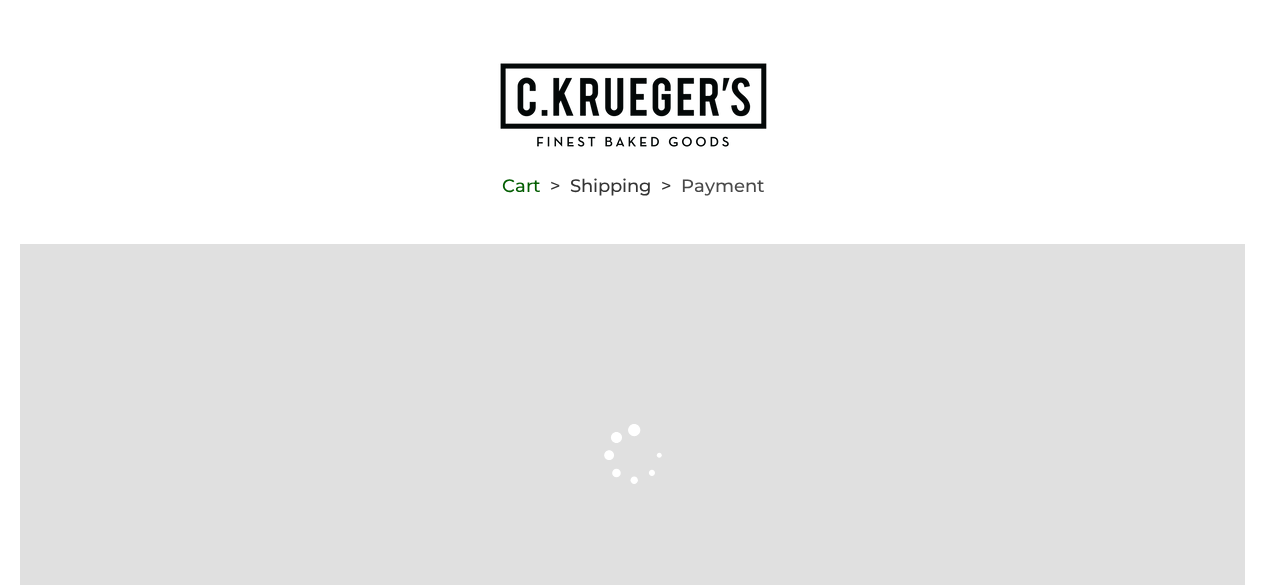 scroll, scrollTop: 0, scrollLeft: 0, axis: both 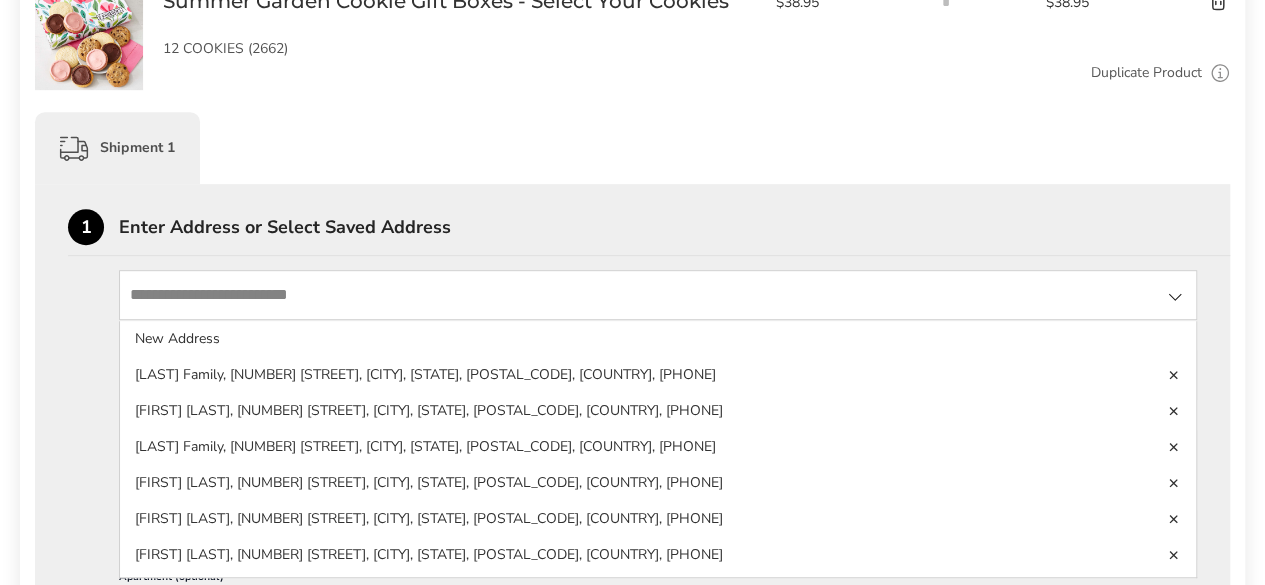 click at bounding box center [658, 295] 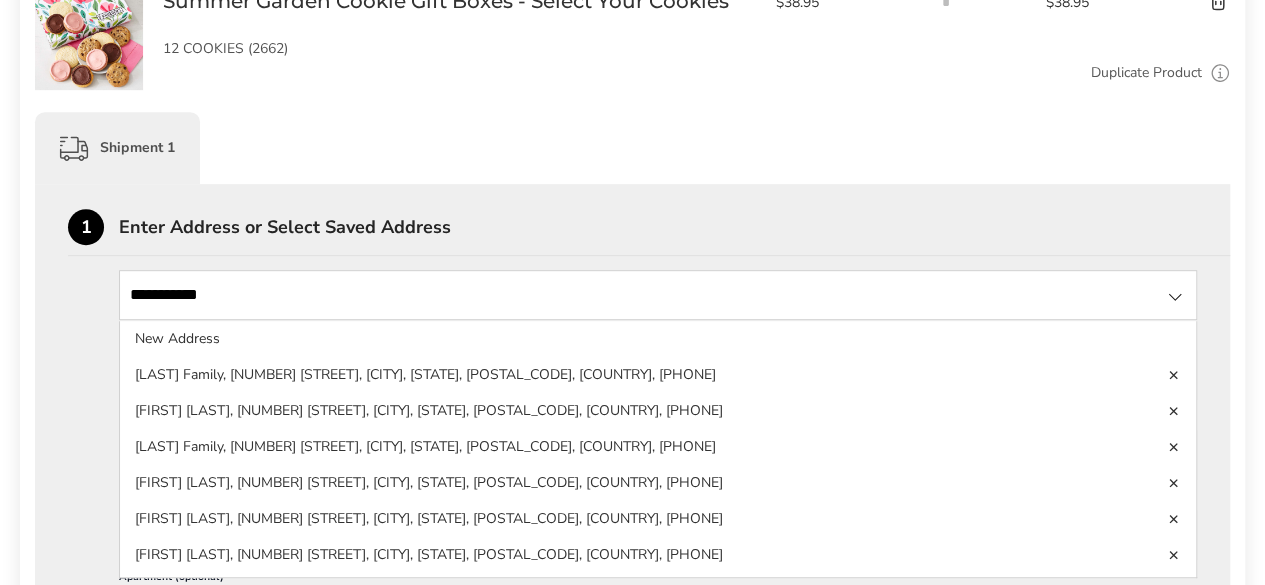 type on "*****" 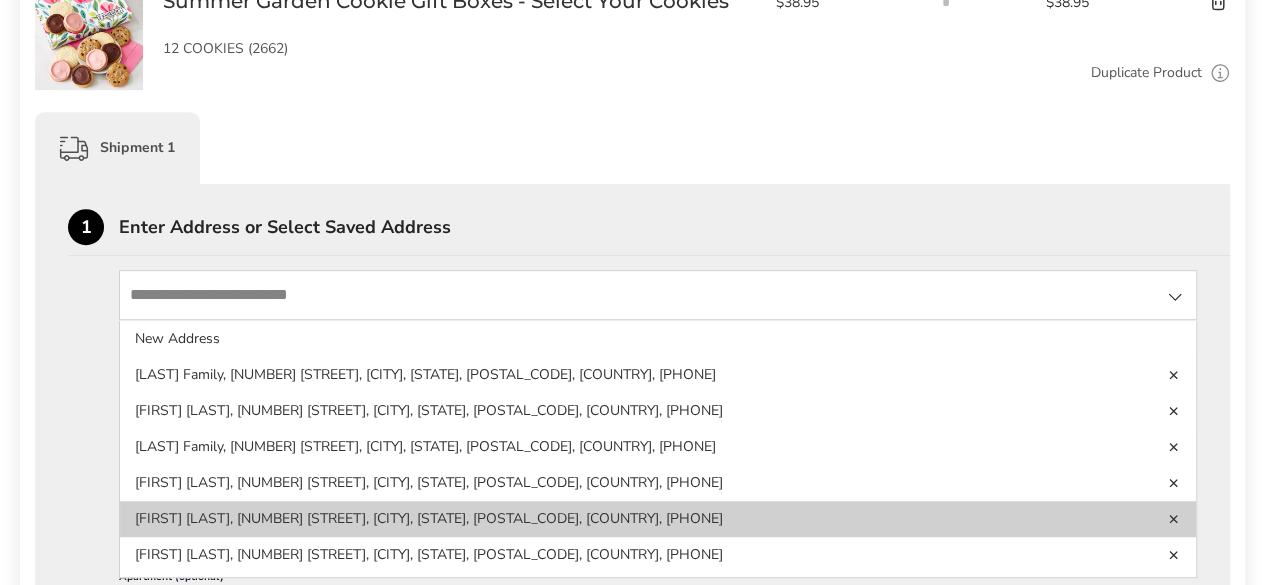 click on "[FIRST] [LAST], [NUMBER] [STREET], [CITY], [STATE], [POSTAL_CODE], [COUNTRY], [PHONE]" 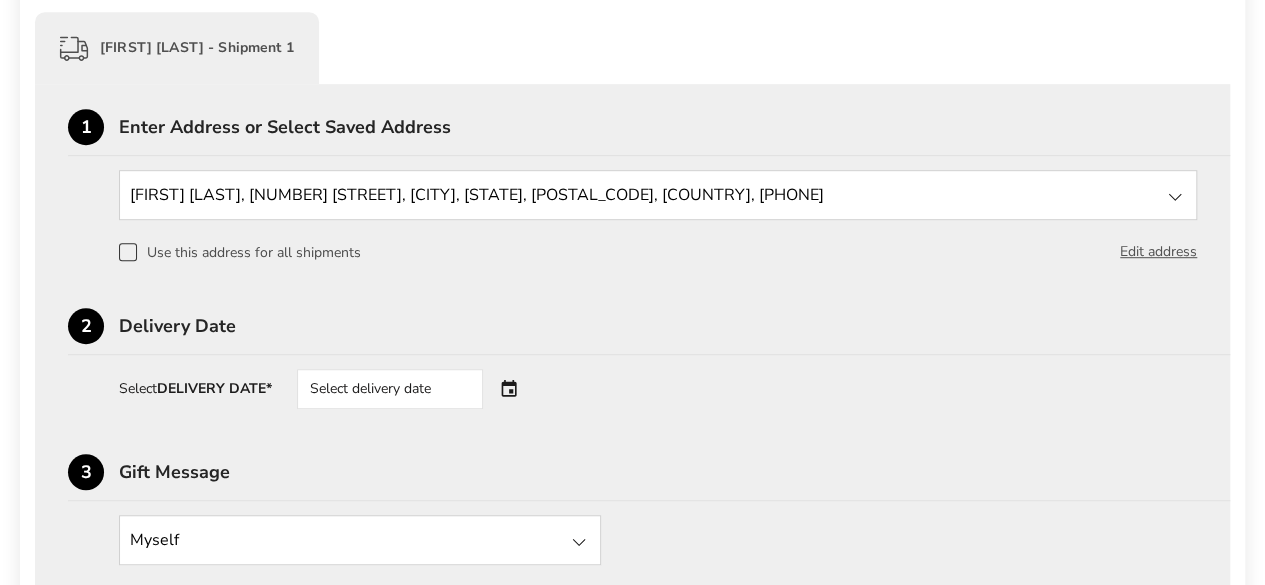 scroll, scrollTop: 600, scrollLeft: 0, axis: vertical 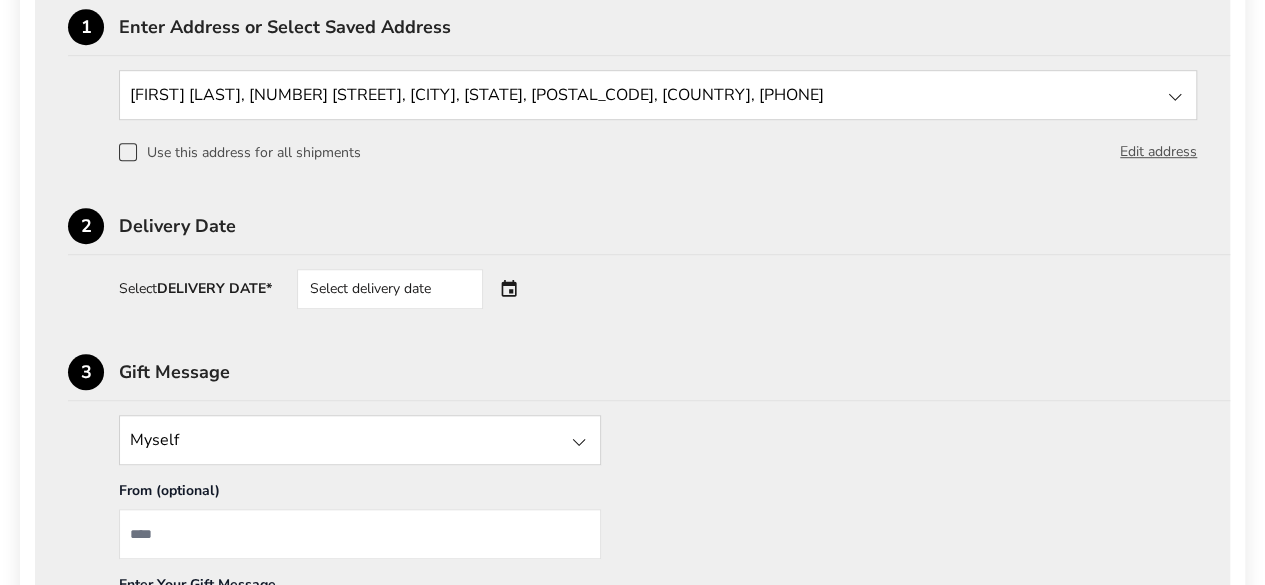 click on "Select delivery date" at bounding box center [418, 289] 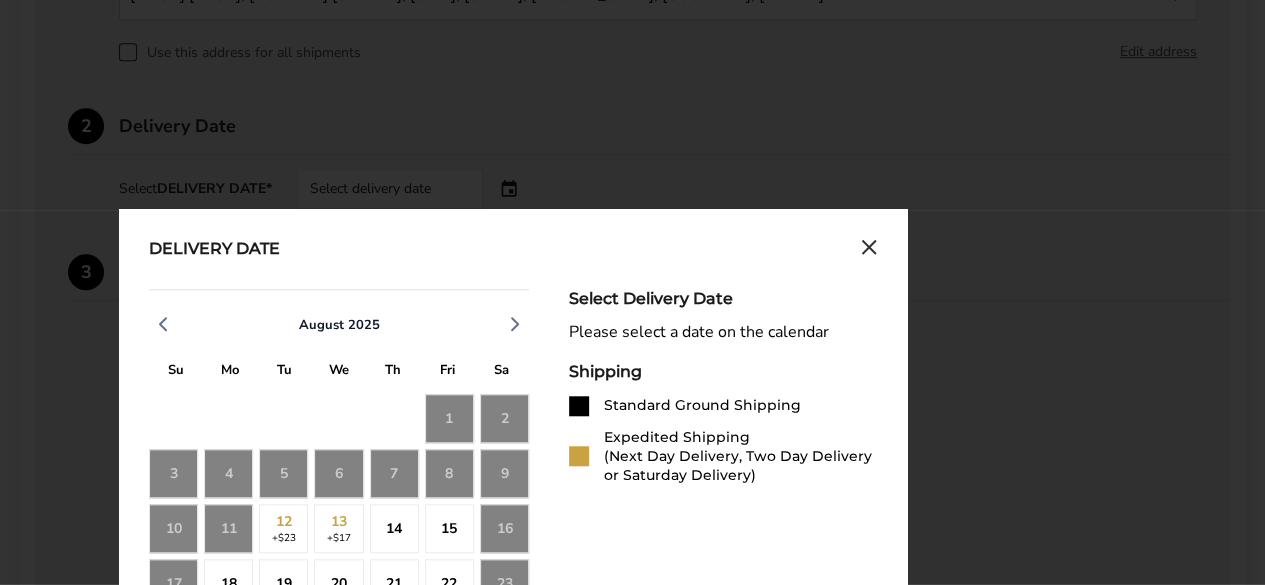scroll, scrollTop: 800, scrollLeft: 0, axis: vertical 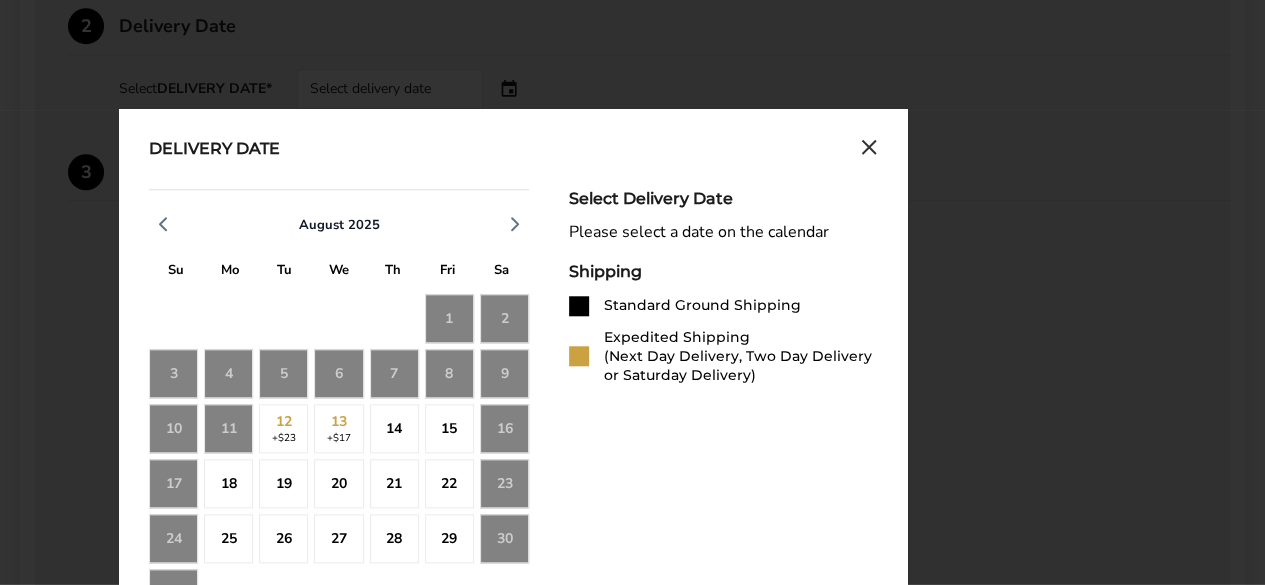 click 